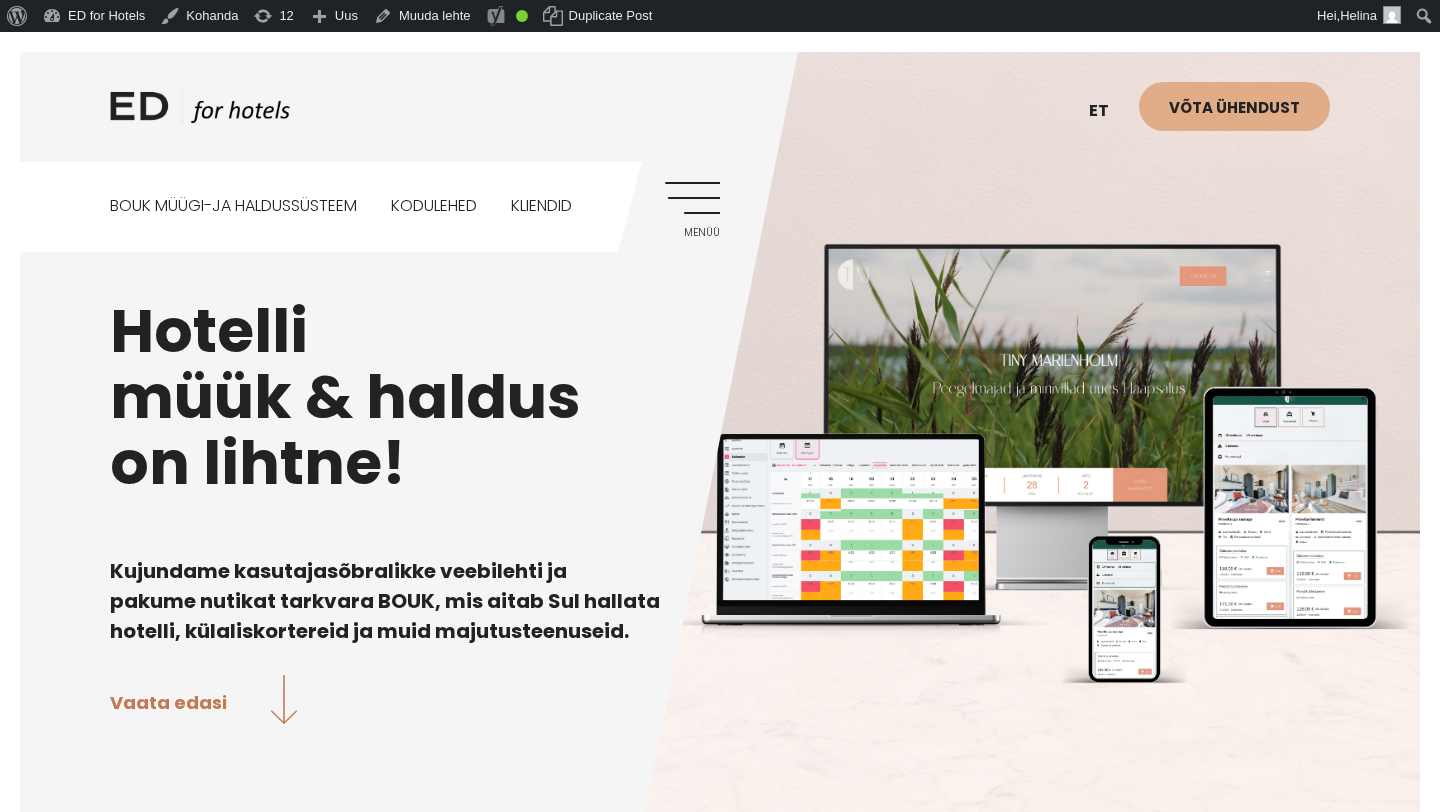 scroll, scrollTop: 0, scrollLeft: 0, axis: both 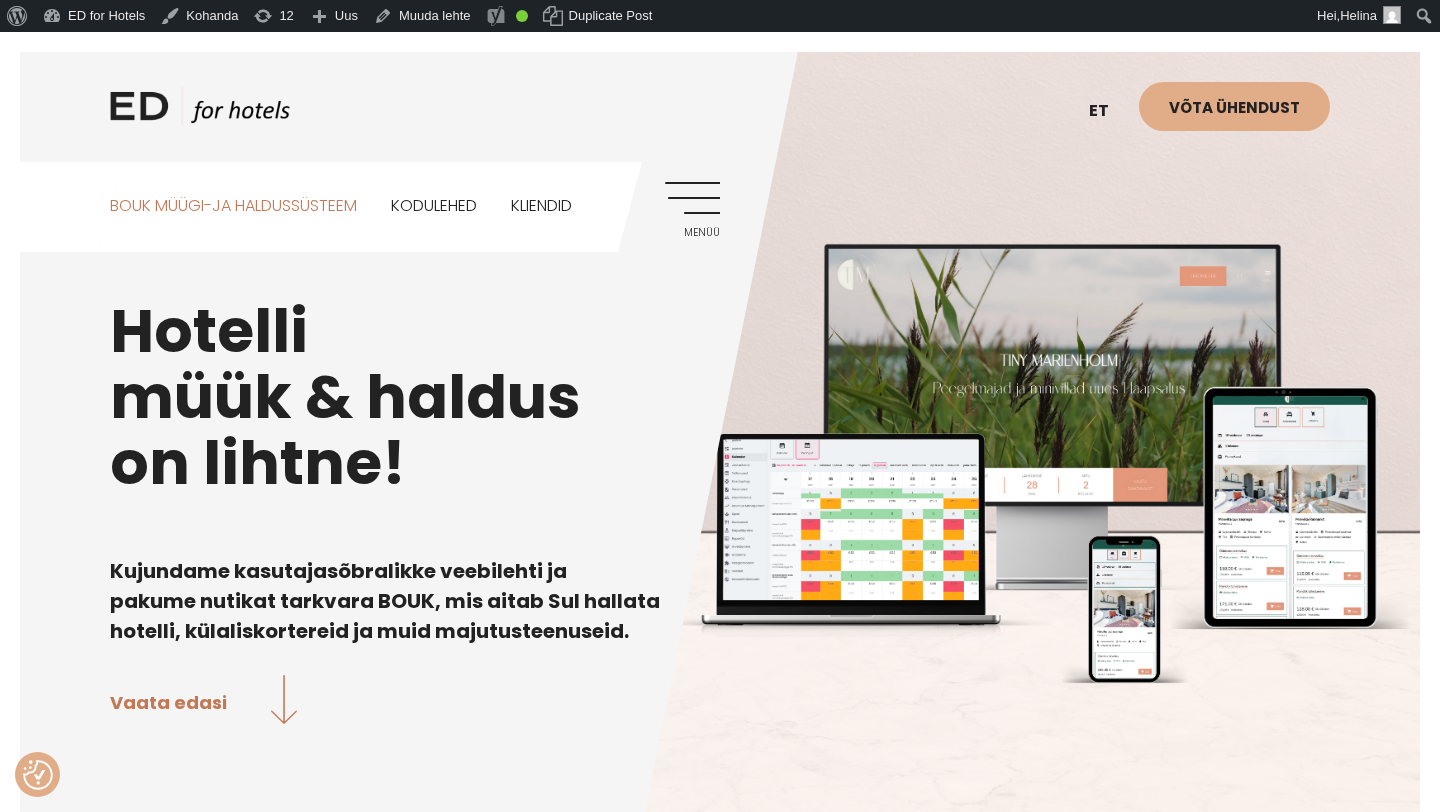 click on "BOUK MÜÜGI-JA HALDUSSÜSTEEM" at bounding box center (233, 206) 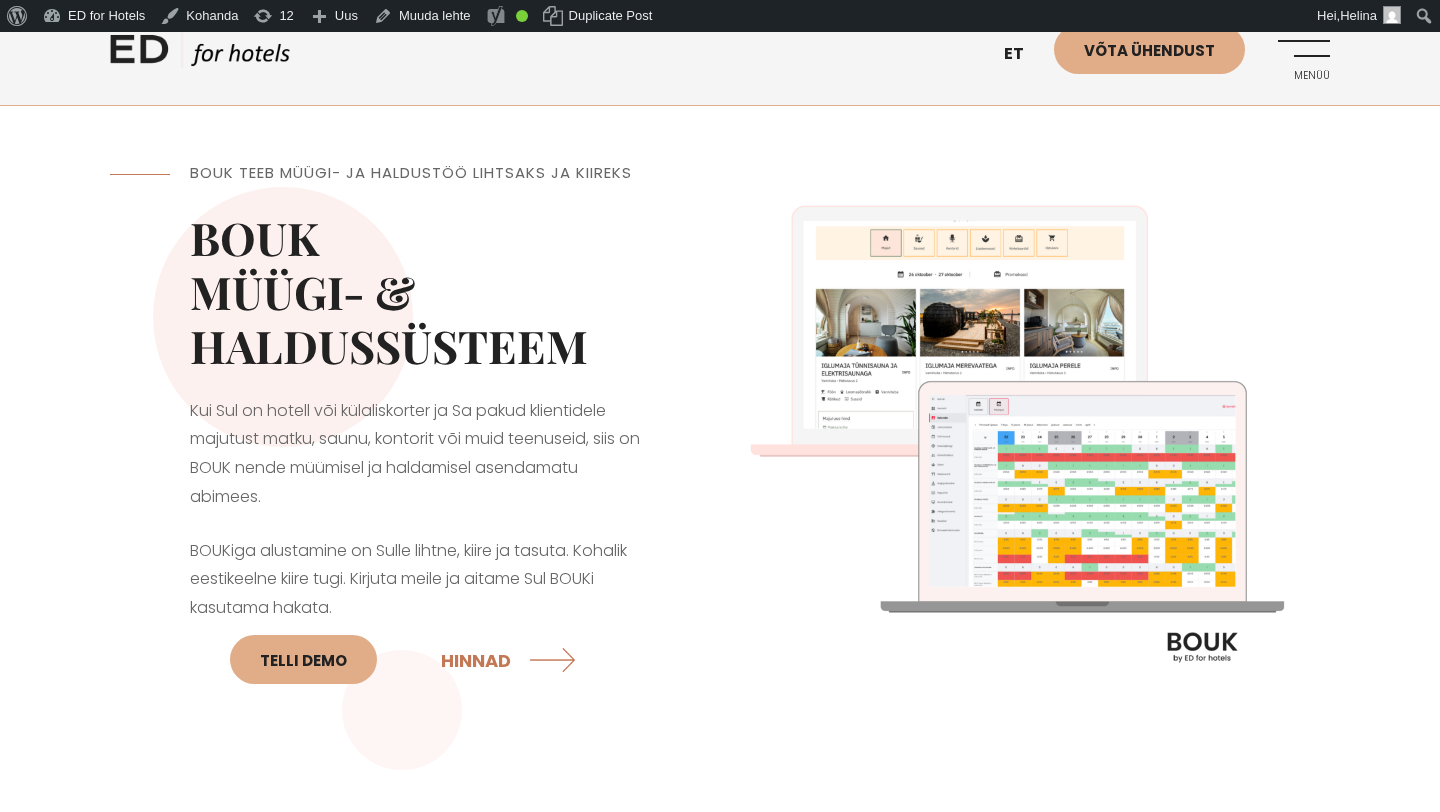 scroll, scrollTop: 0, scrollLeft: 0, axis: both 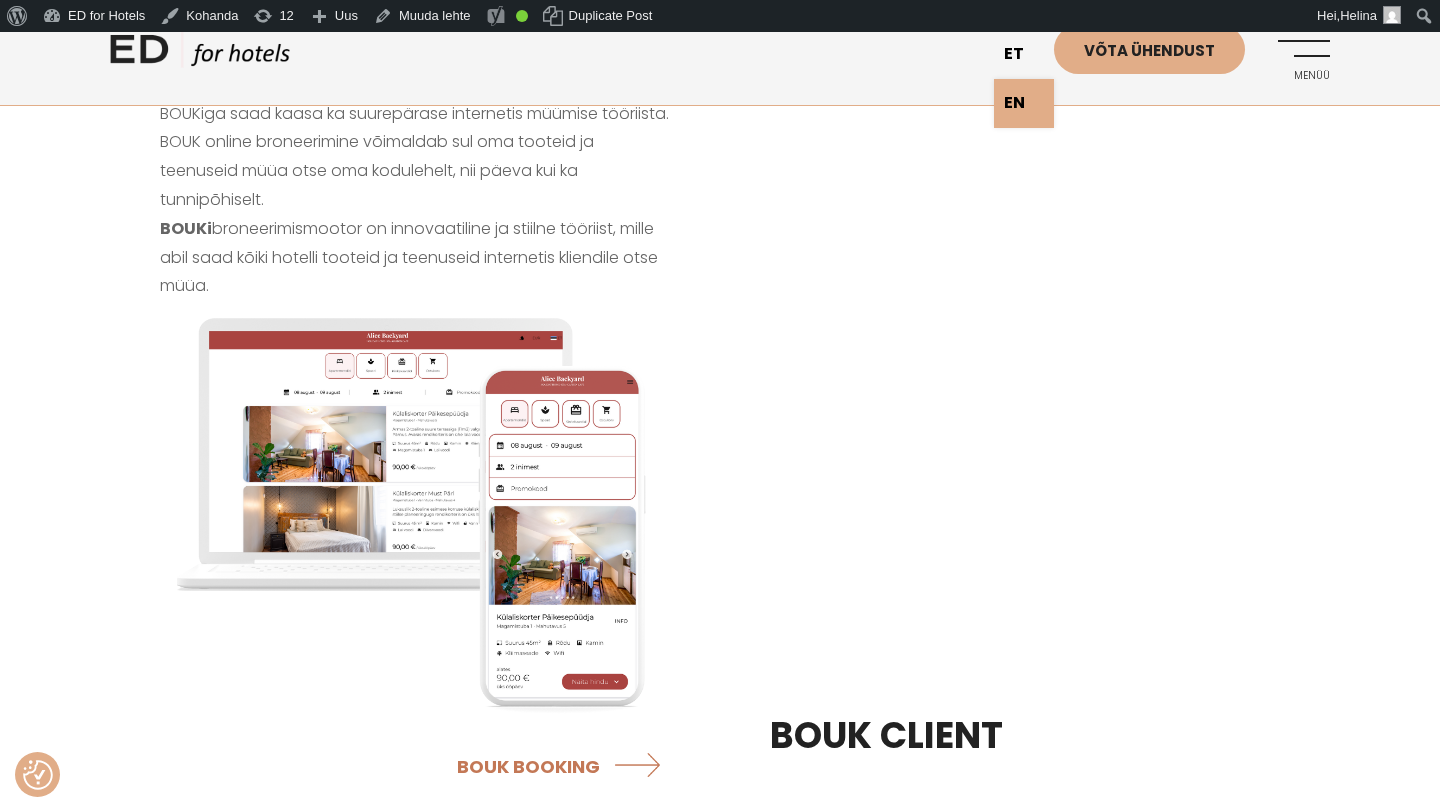 click on "et" at bounding box center [1024, 54] 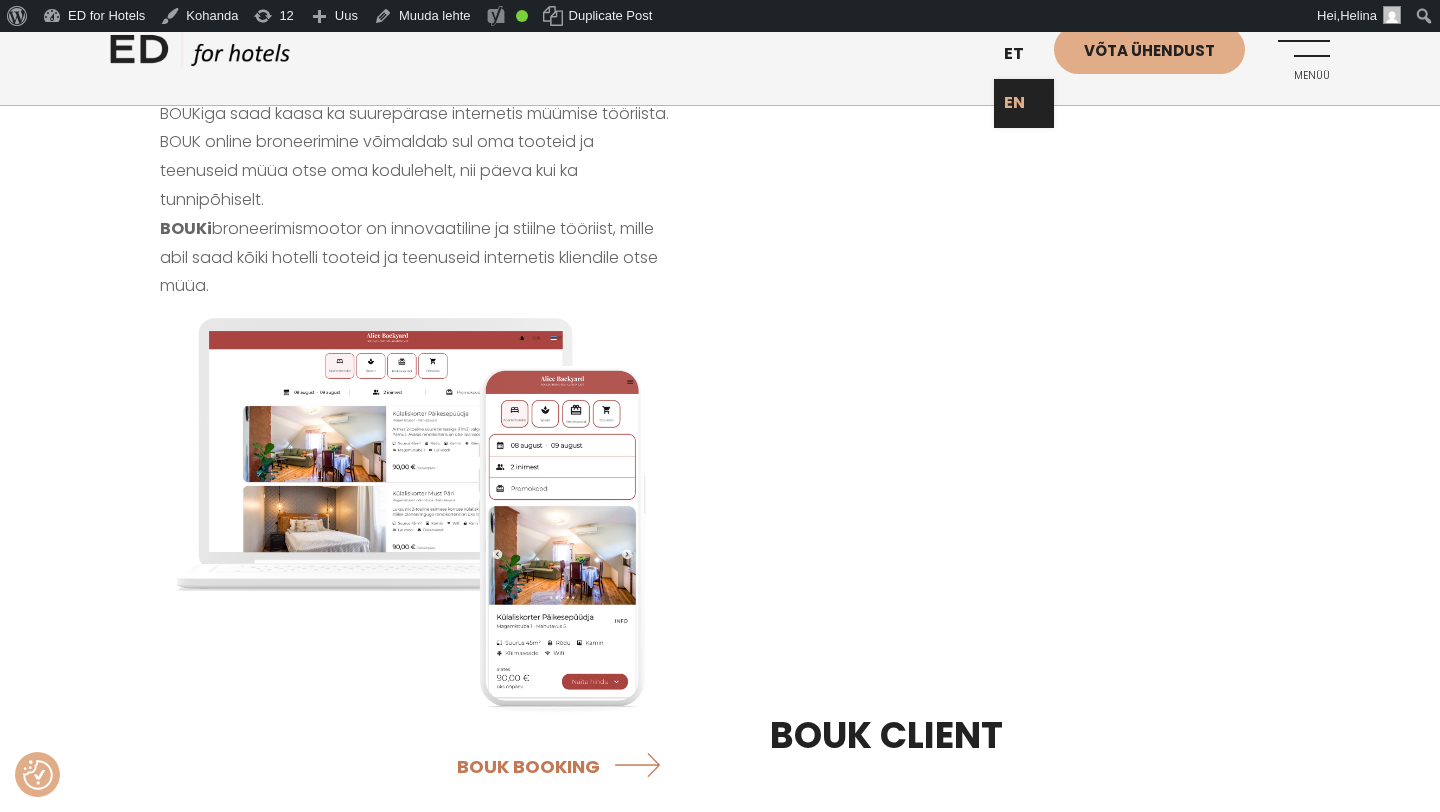 click on "EN" at bounding box center (1024, 103) 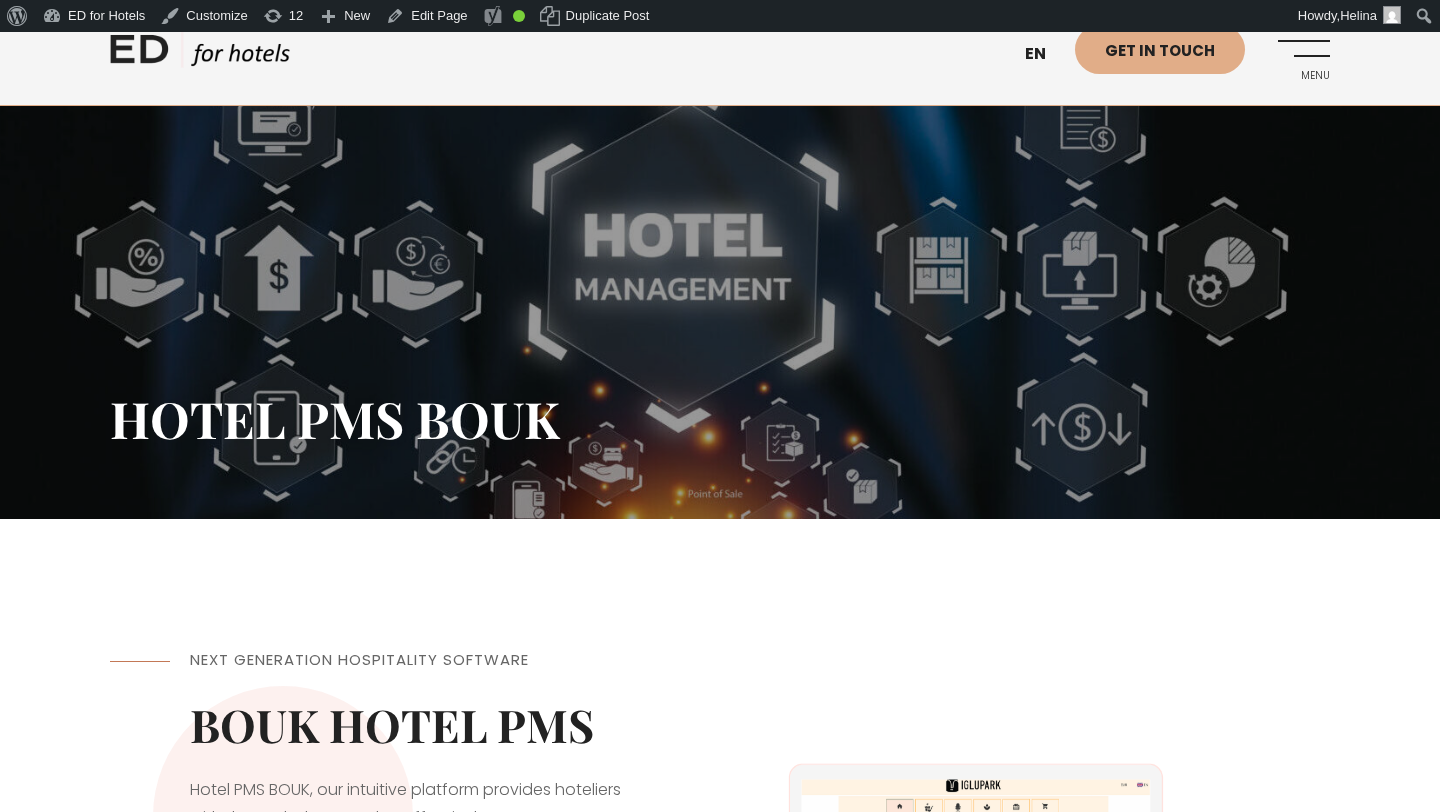 scroll, scrollTop: 0, scrollLeft: 0, axis: both 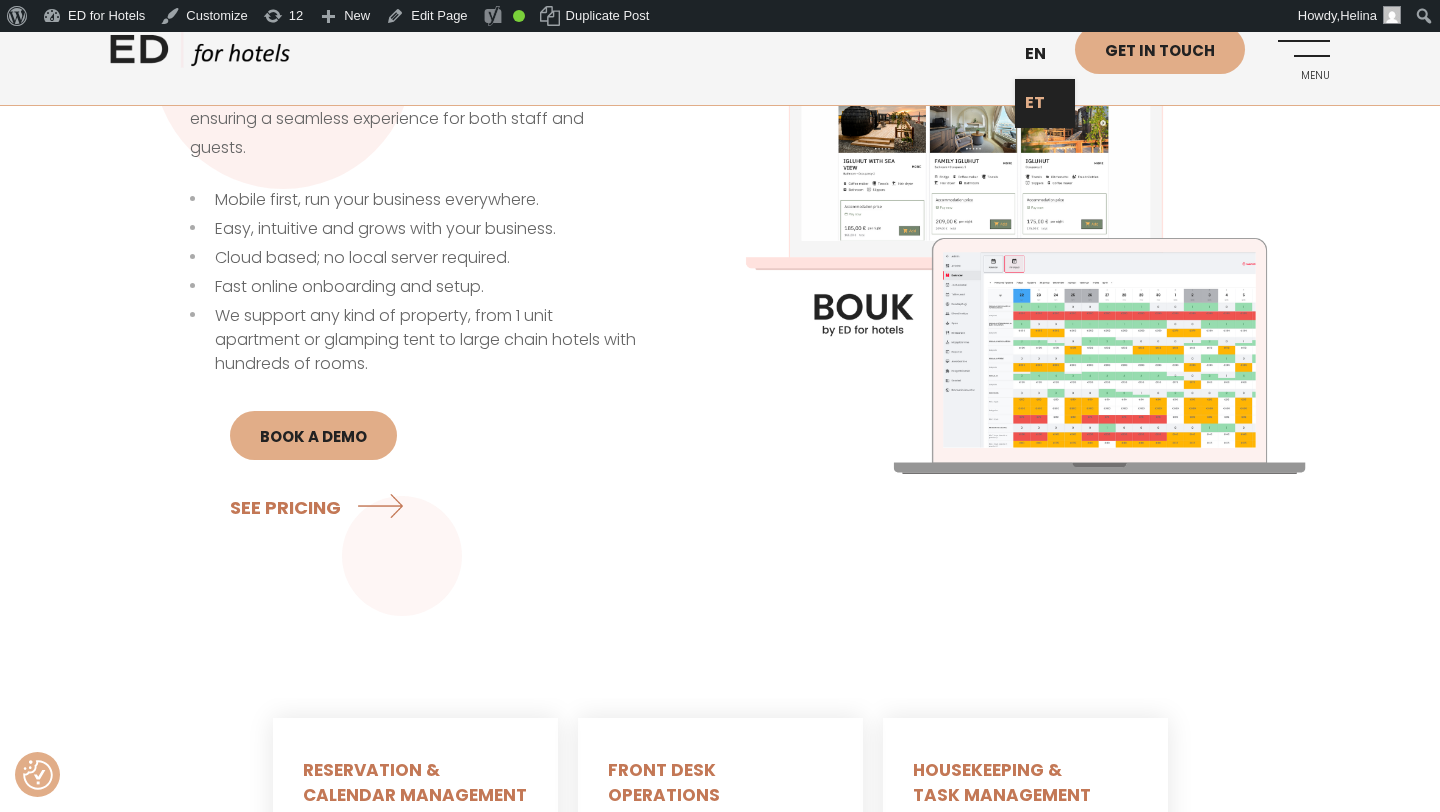 click on "ET" at bounding box center [1045, 103] 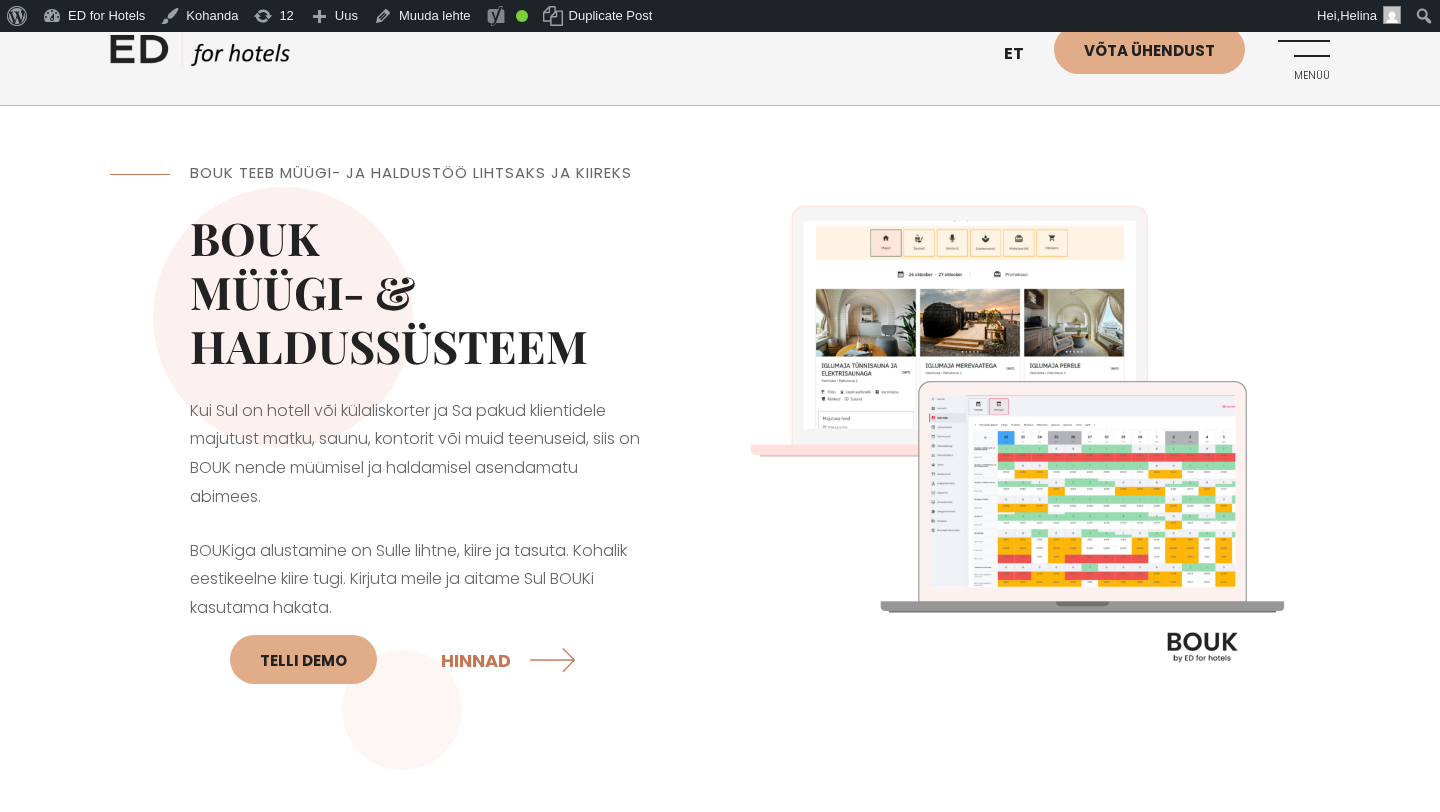 scroll, scrollTop: 0, scrollLeft: 0, axis: both 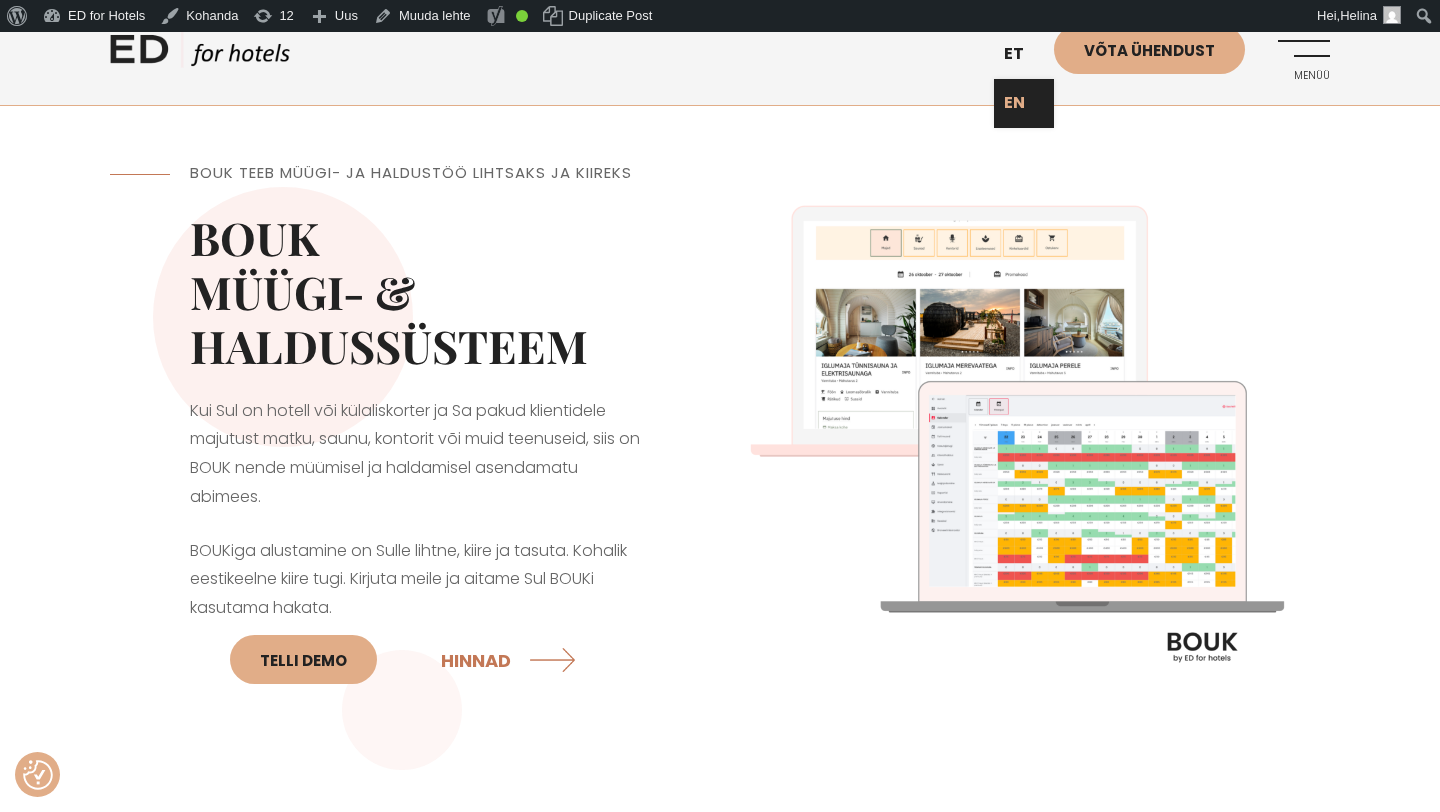 click on "EN" at bounding box center [1024, 103] 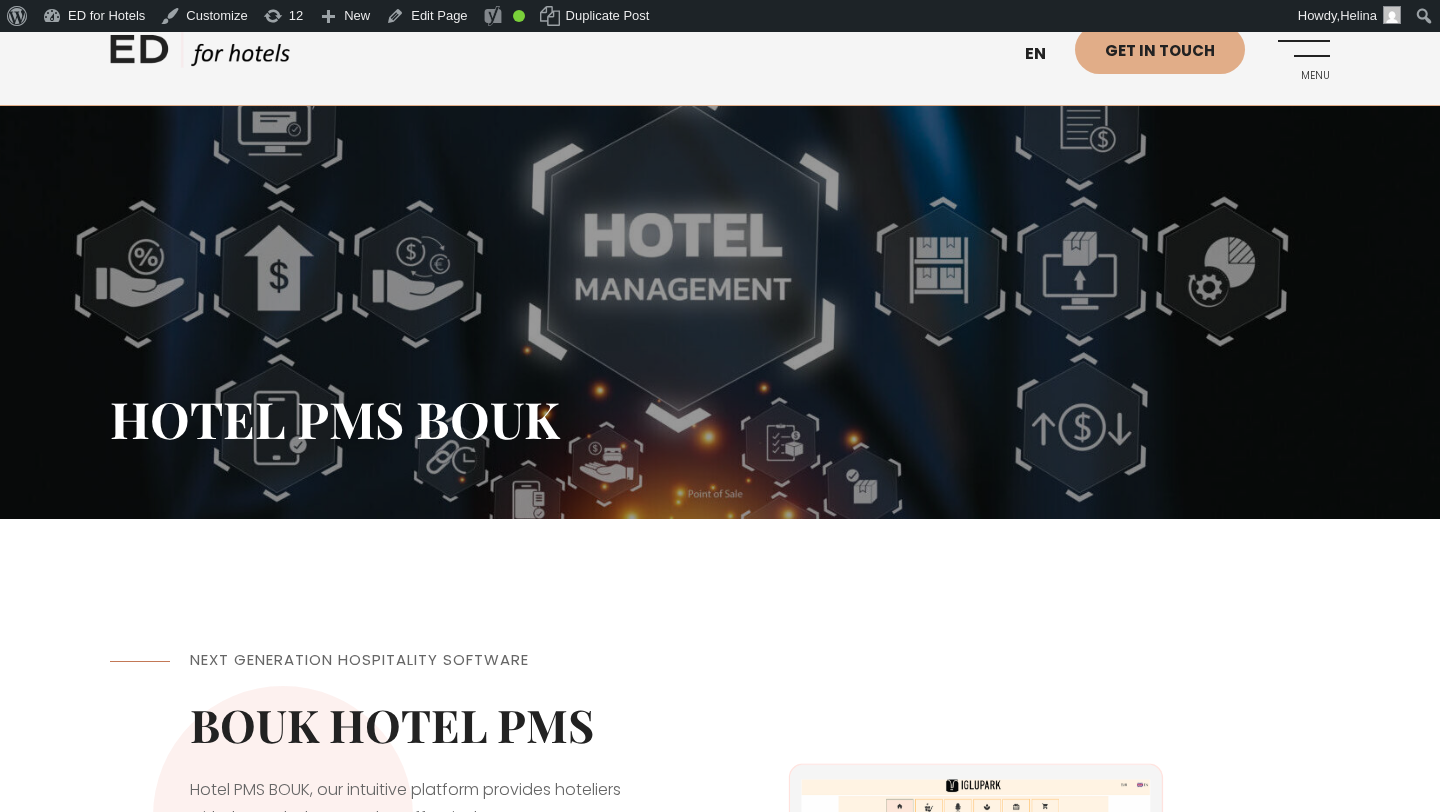 scroll, scrollTop: 0, scrollLeft: 0, axis: both 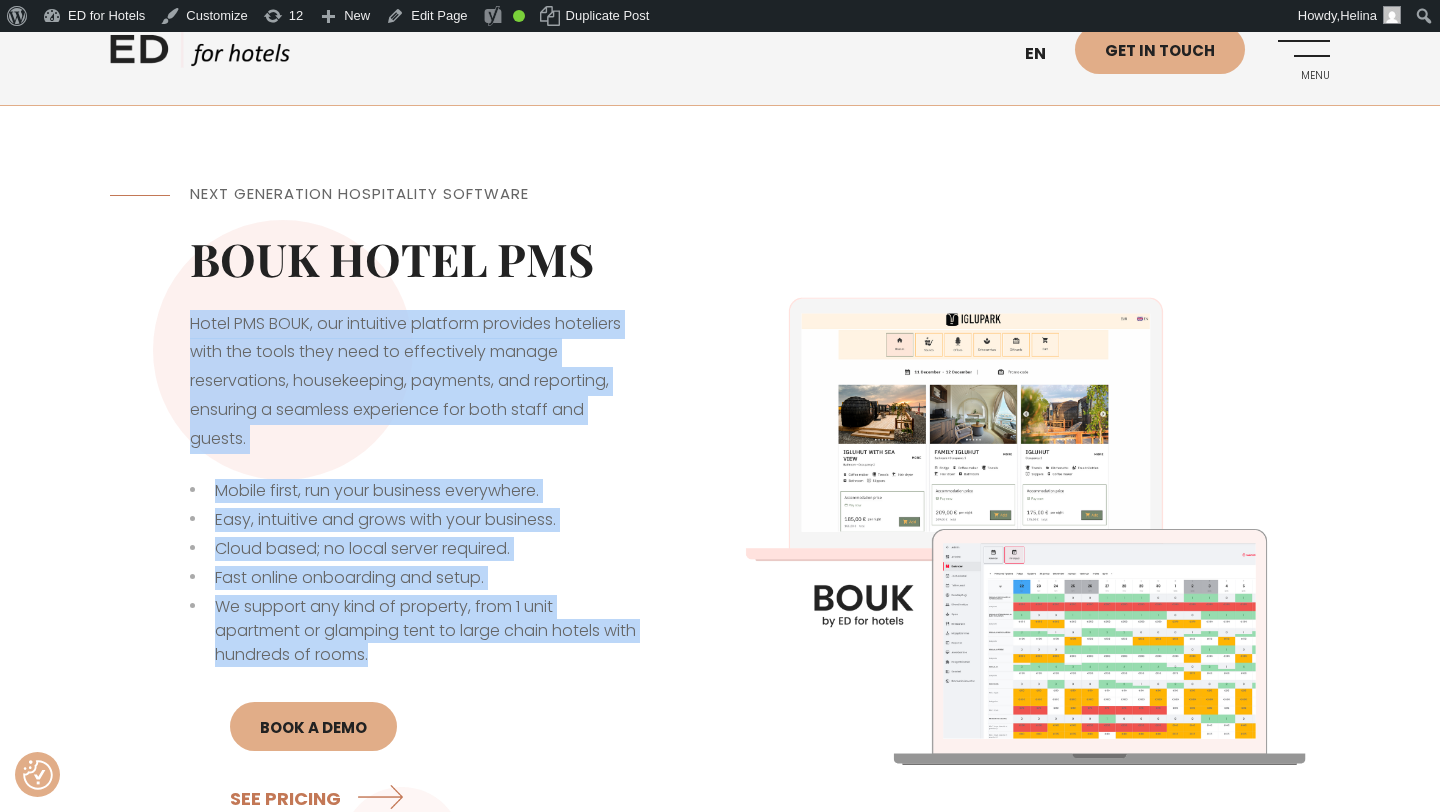 drag, startPoint x: 416, startPoint y: 661, endPoint x: 166, endPoint y: 318, distance: 424.43964 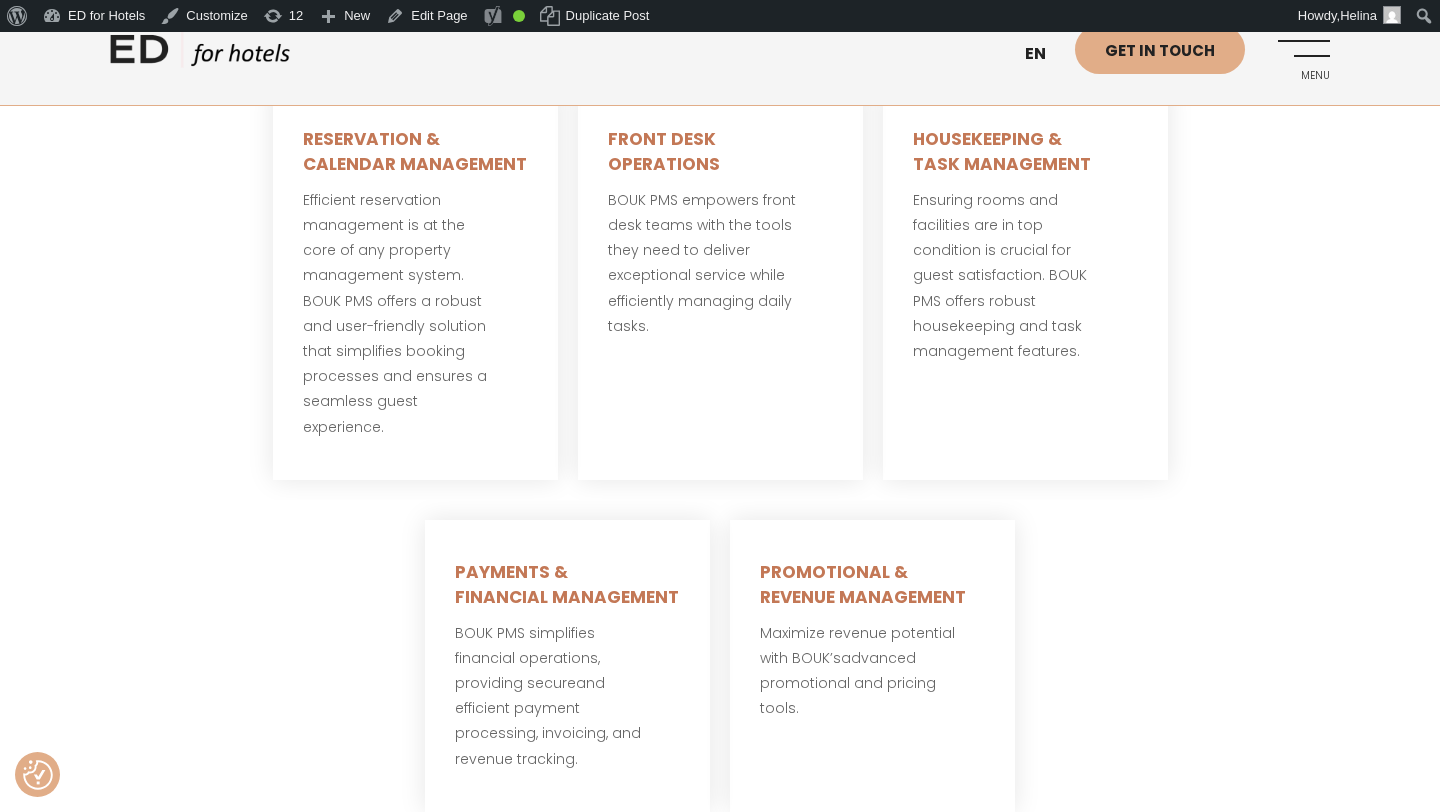 scroll, scrollTop: 1372, scrollLeft: 0, axis: vertical 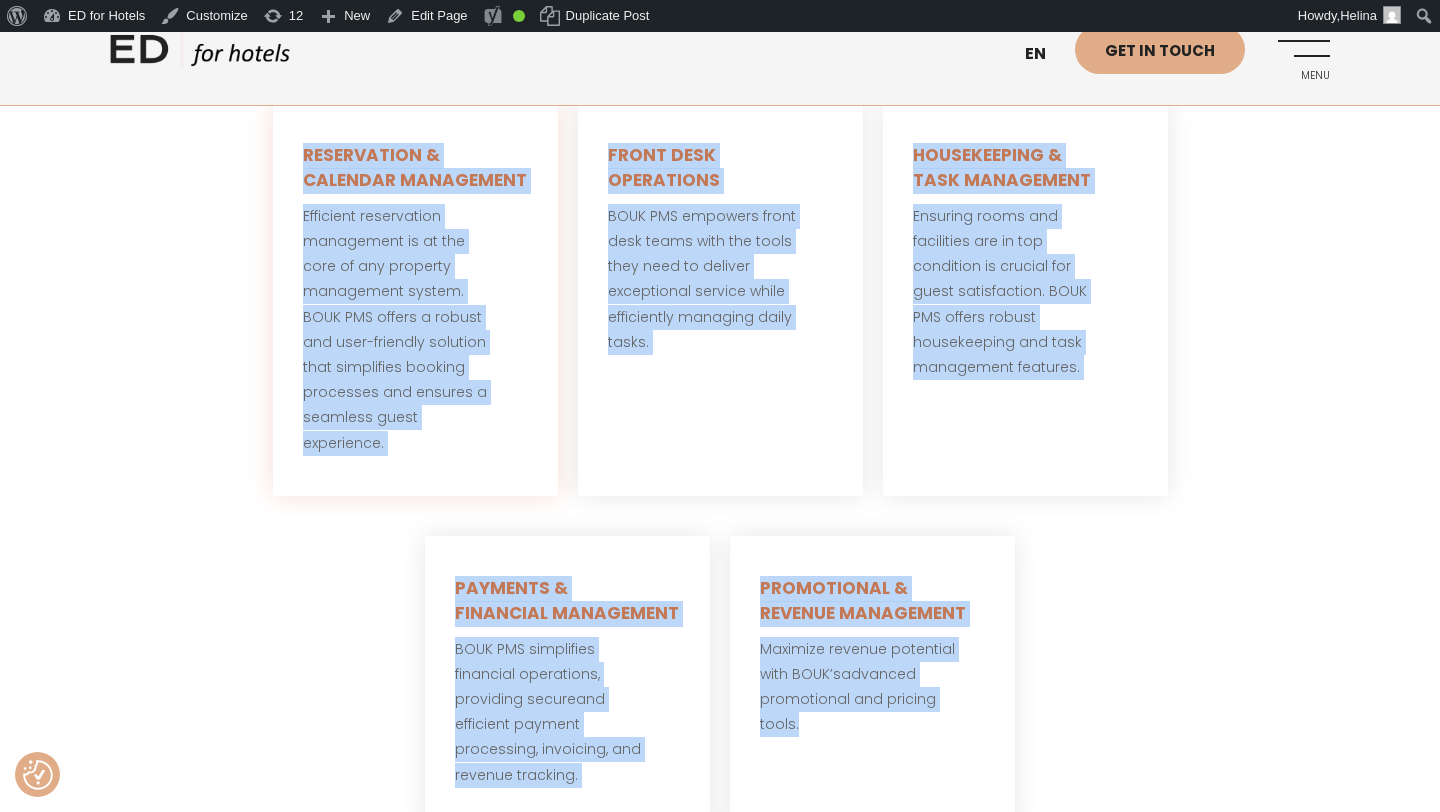 drag, startPoint x: 818, startPoint y: 716, endPoint x: 278, endPoint y: 130, distance: 796.86633 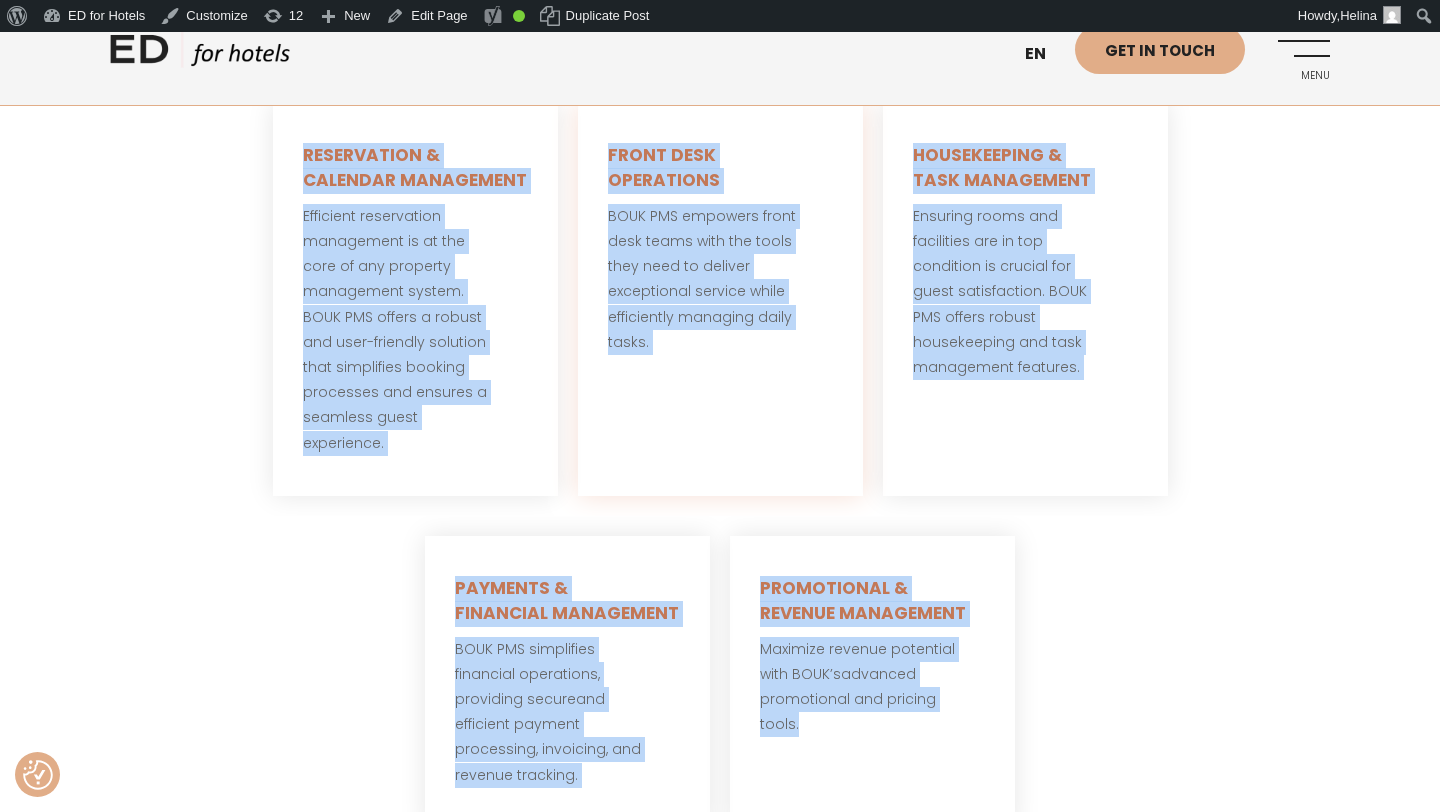click on "FRONT DESK
OPERATIONS
BOUK PMS empowers front desk teams with the tools they need to deliver exceptional service while efficiently managing daily tasks." at bounding box center (720, 299) 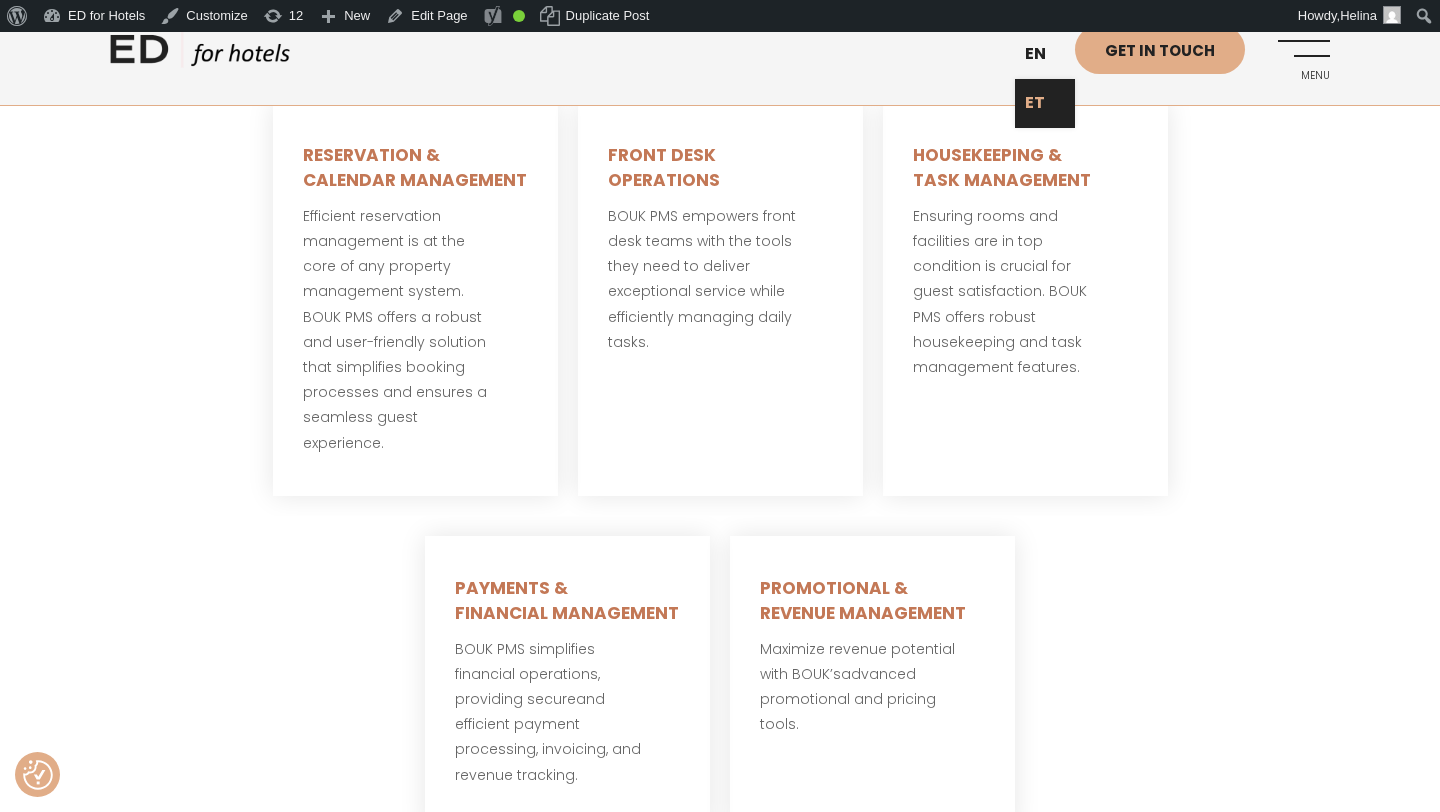 click on "ET" at bounding box center [1045, 103] 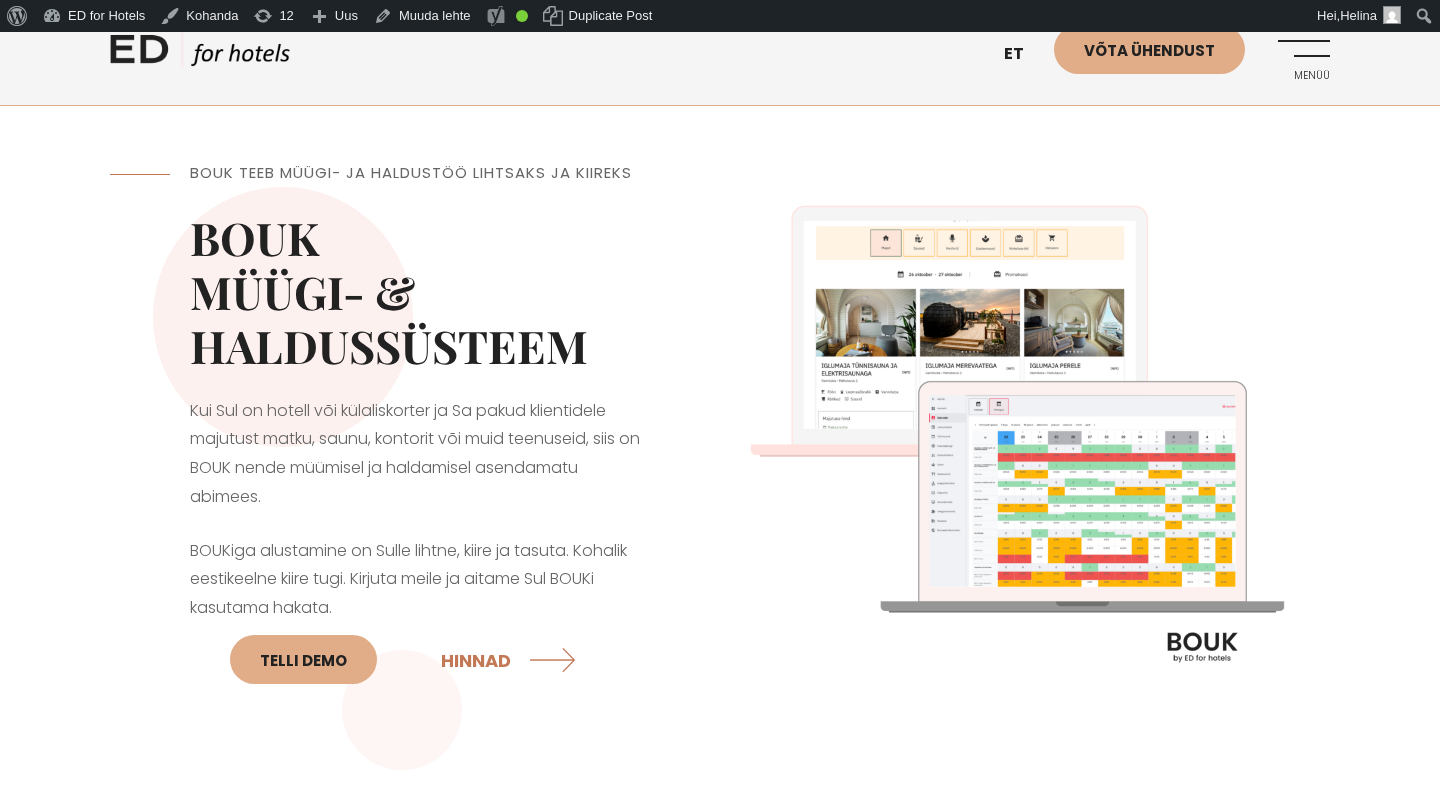 scroll, scrollTop: 0, scrollLeft: 0, axis: both 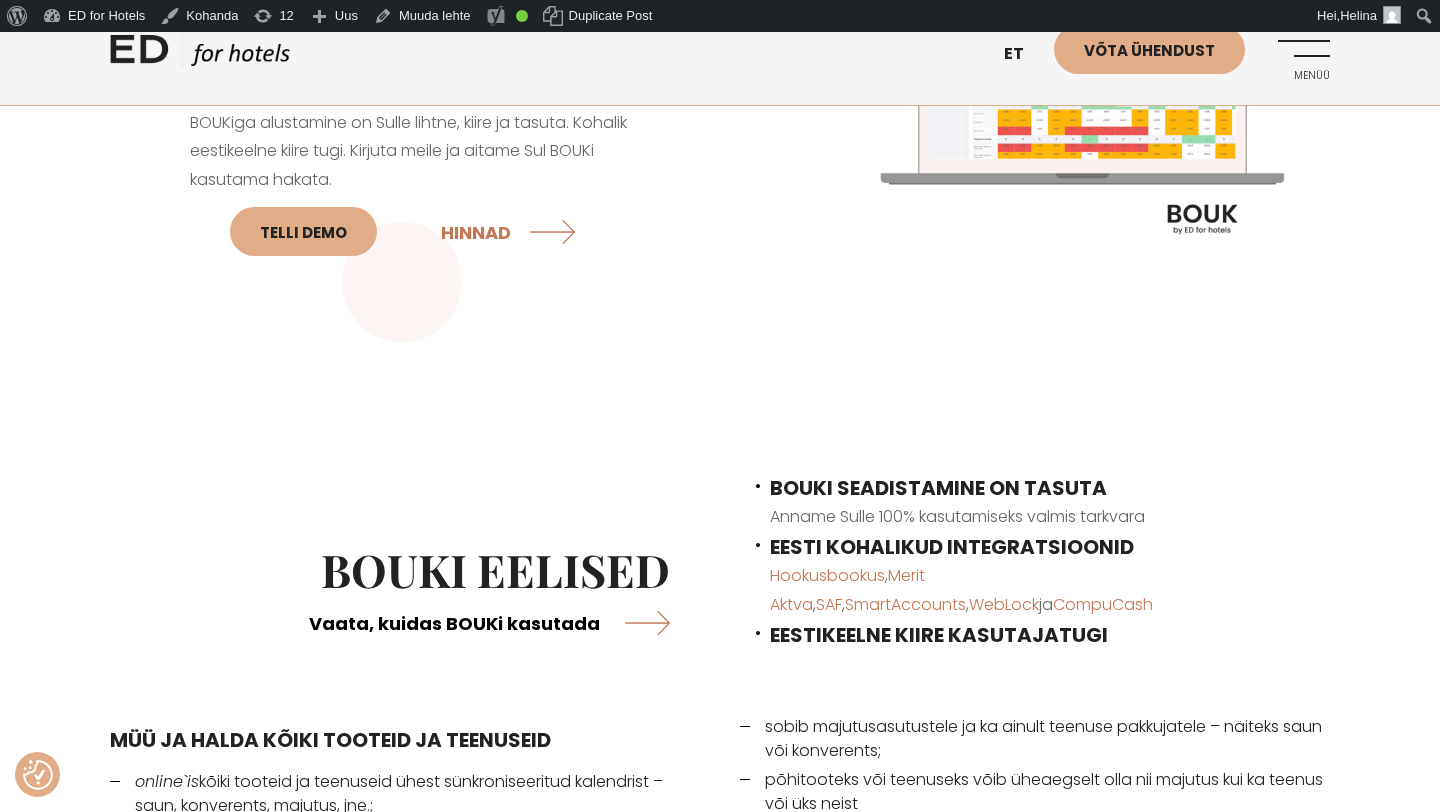 click on "Vaata, kuidas BOUKi kasutada" at bounding box center (489, 622) 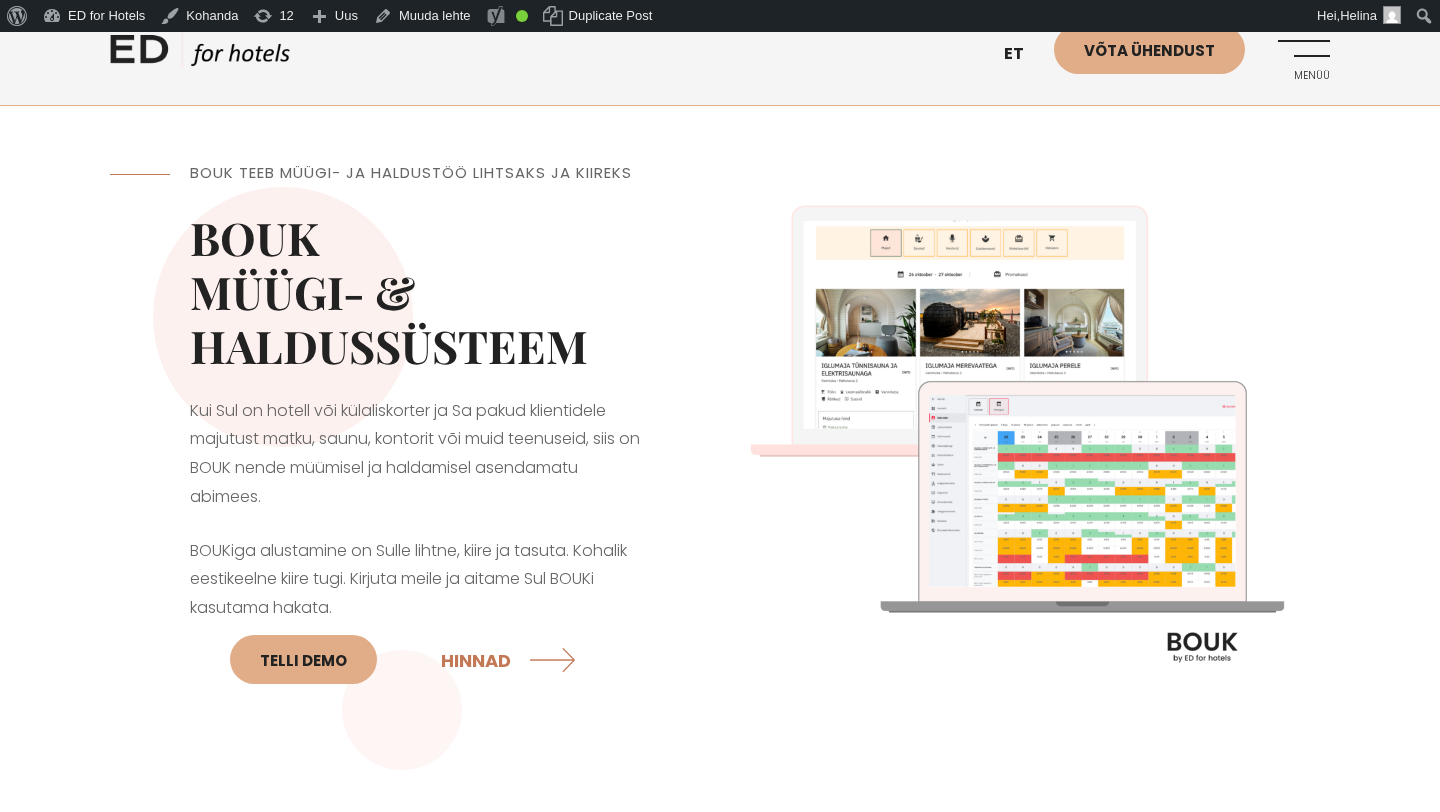 scroll, scrollTop: 428, scrollLeft: 0, axis: vertical 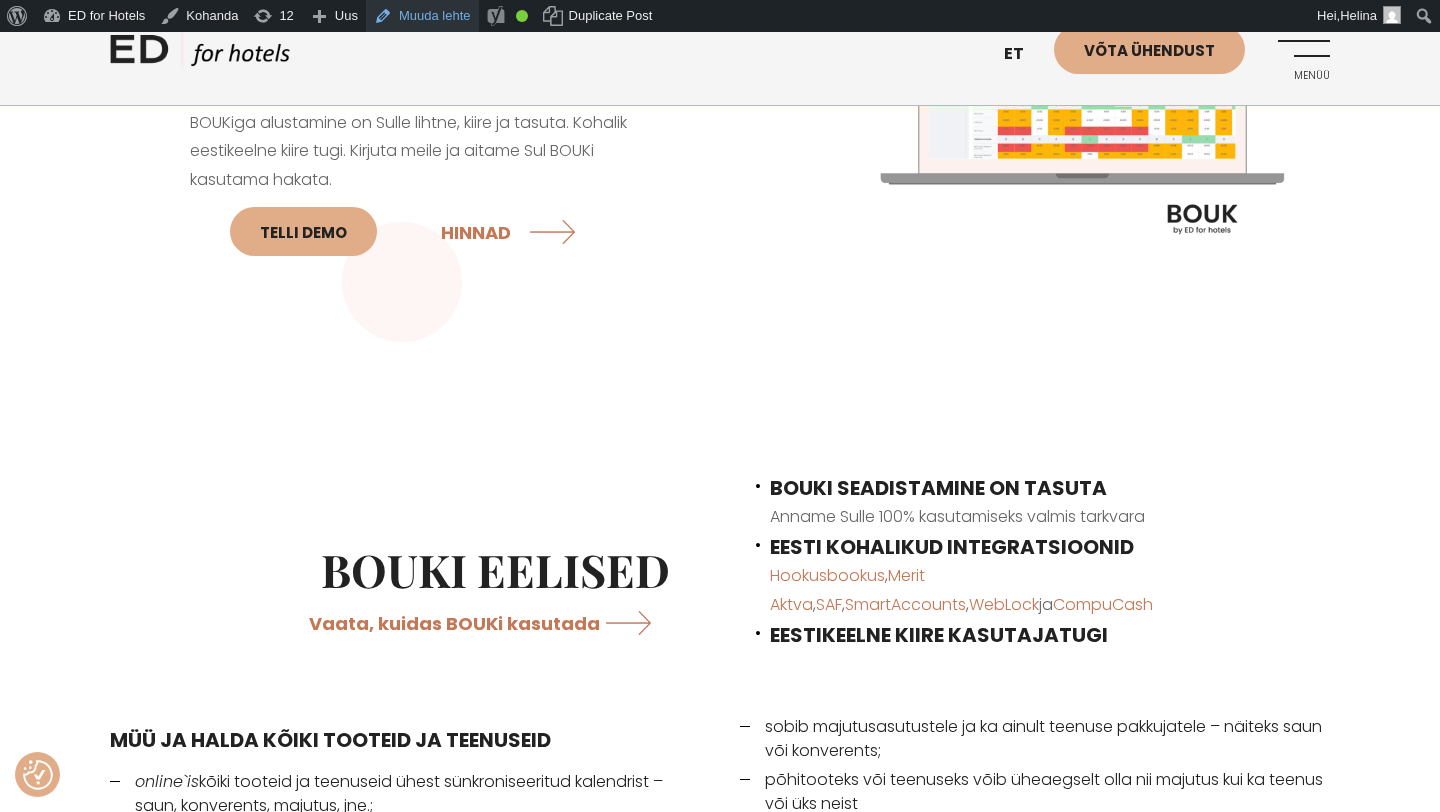 click on "Muuda lehte" at bounding box center [422, 16] 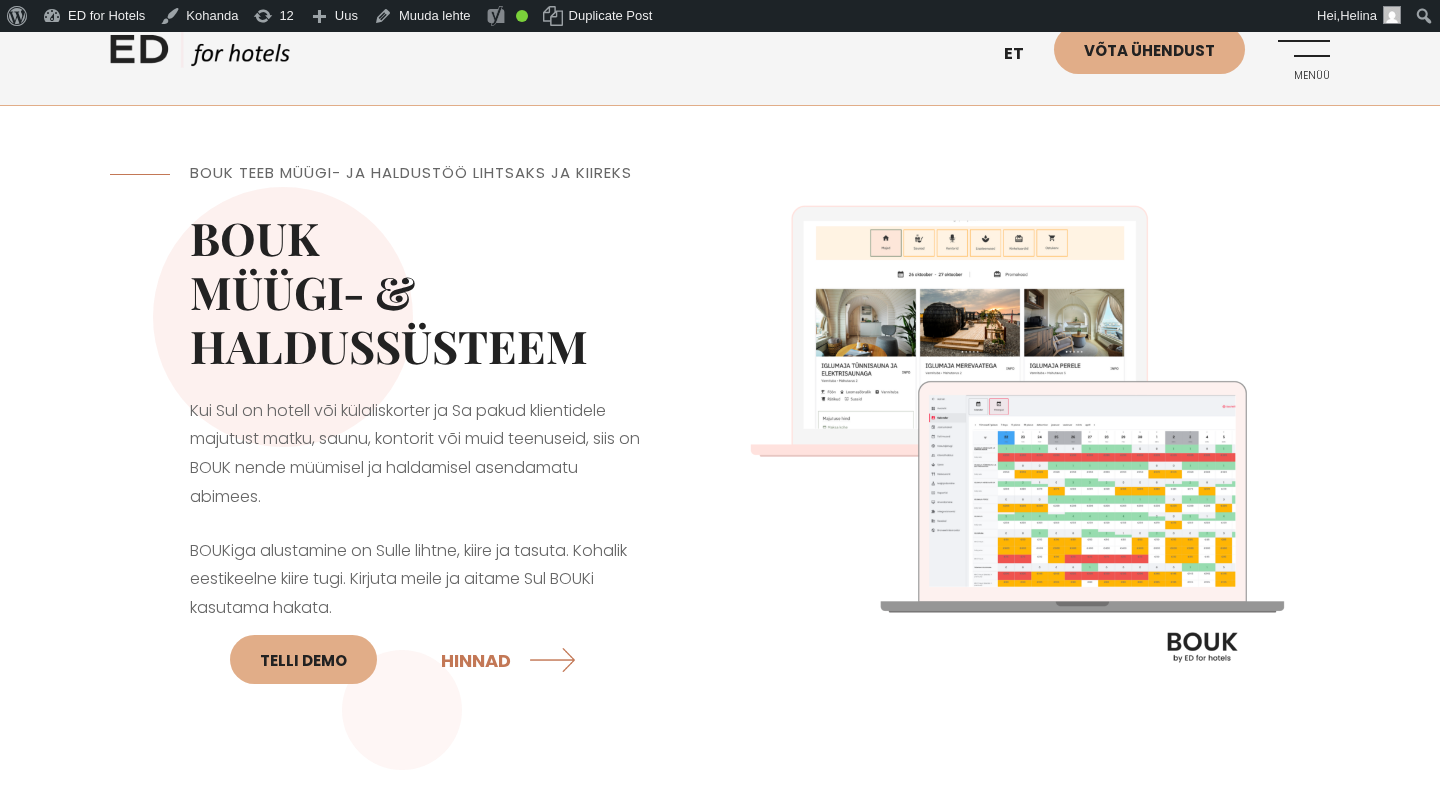scroll, scrollTop: 0, scrollLeft: 0, axis: both 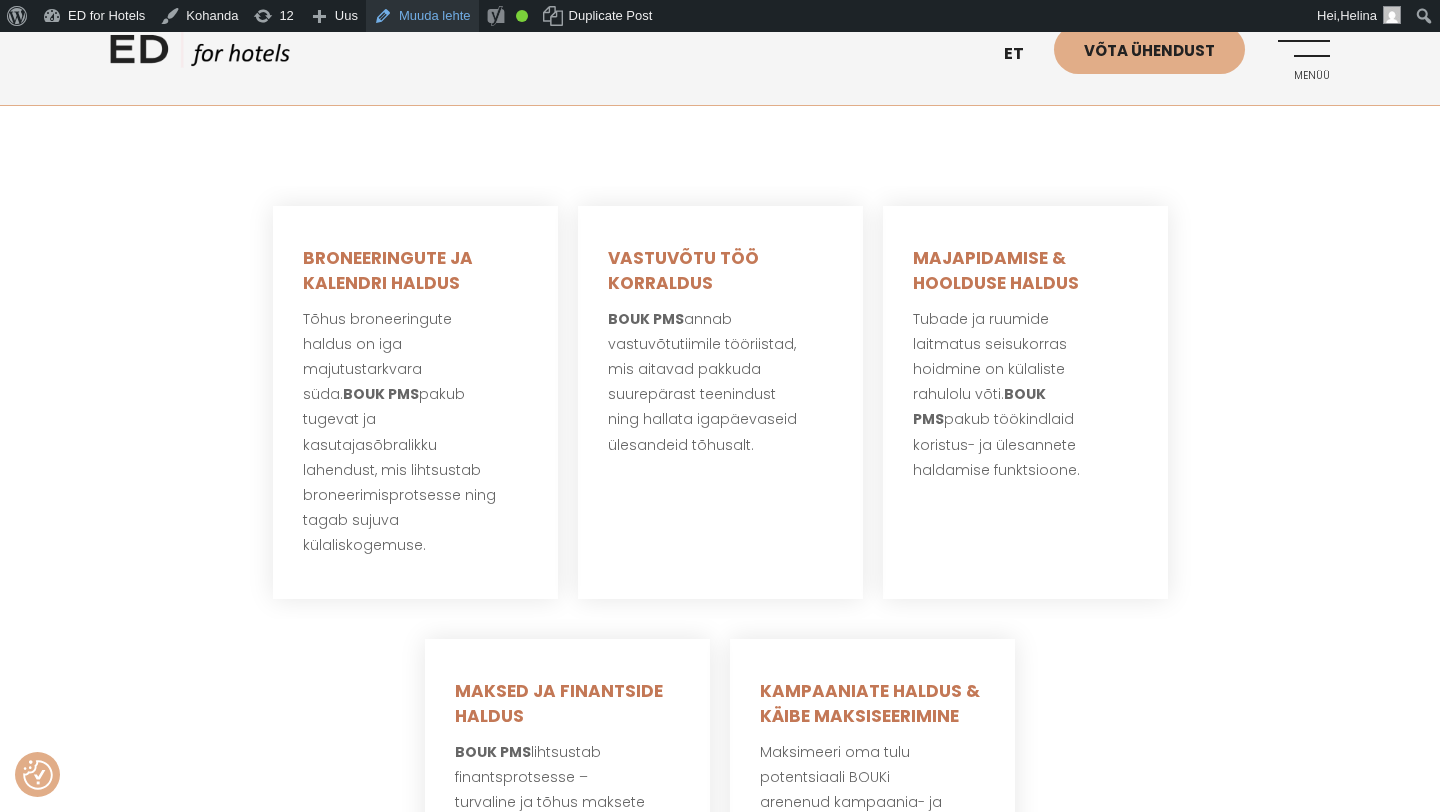 click on "Muuda lehte" at bounding box center (422, 16) 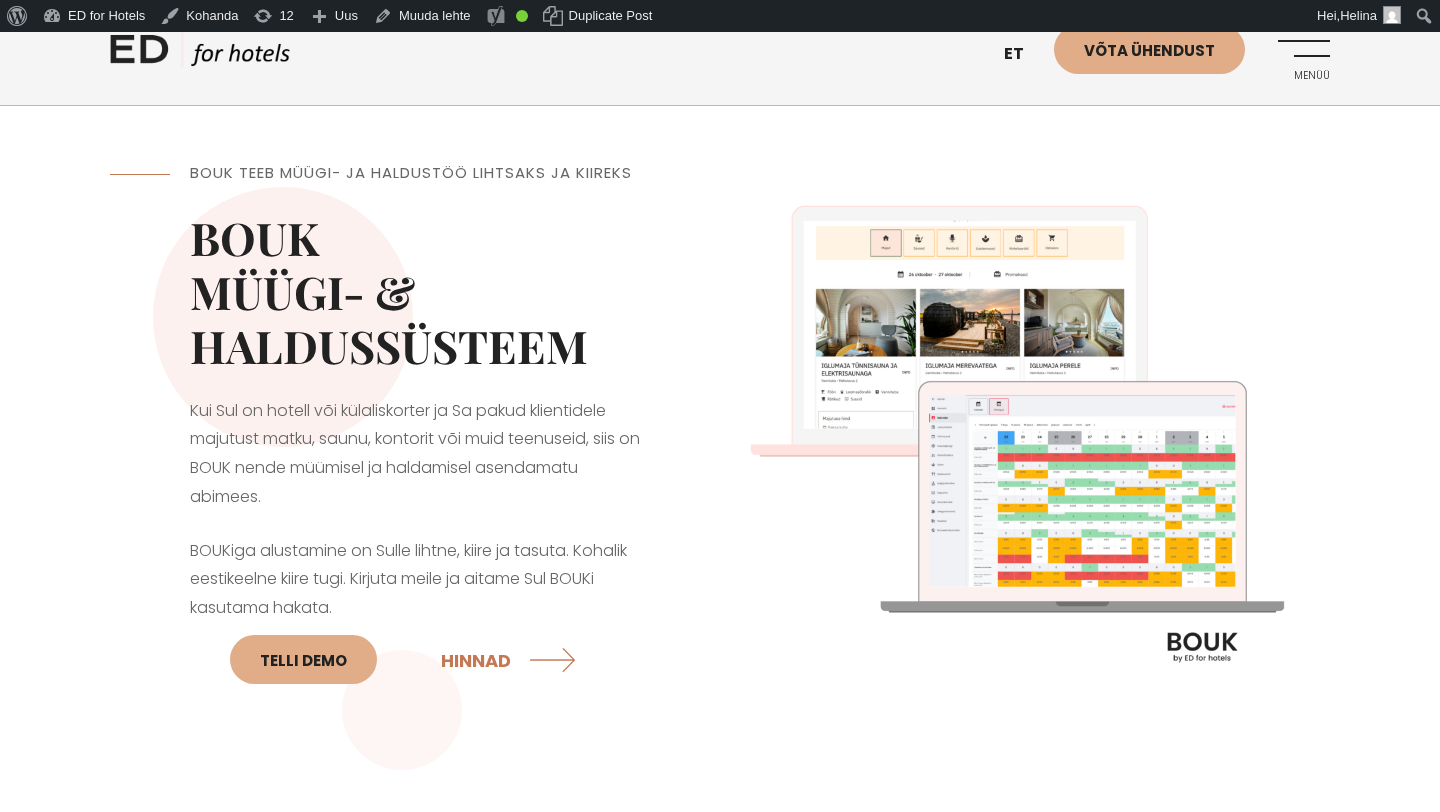 scroll, scrollTop: 0, scrollLeft: 0, axis: both 